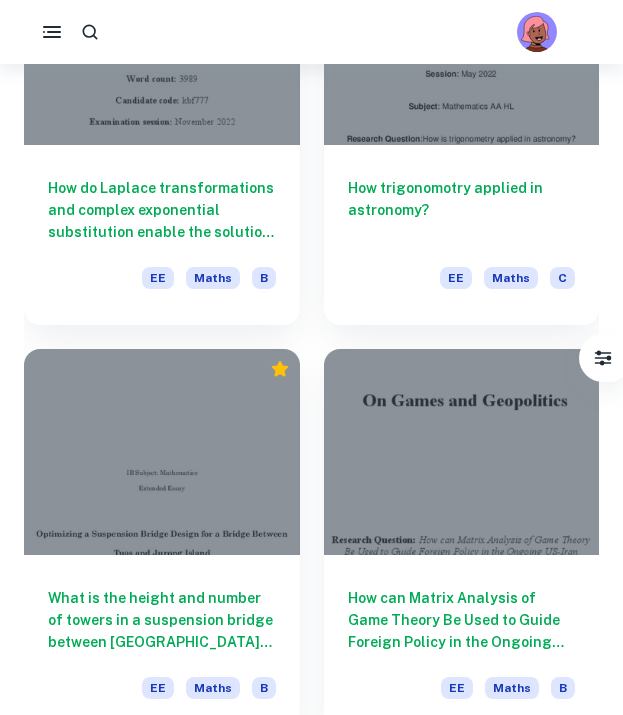 scroll, scrollTop: 4263, scrollLeft: 0, axis: vertical 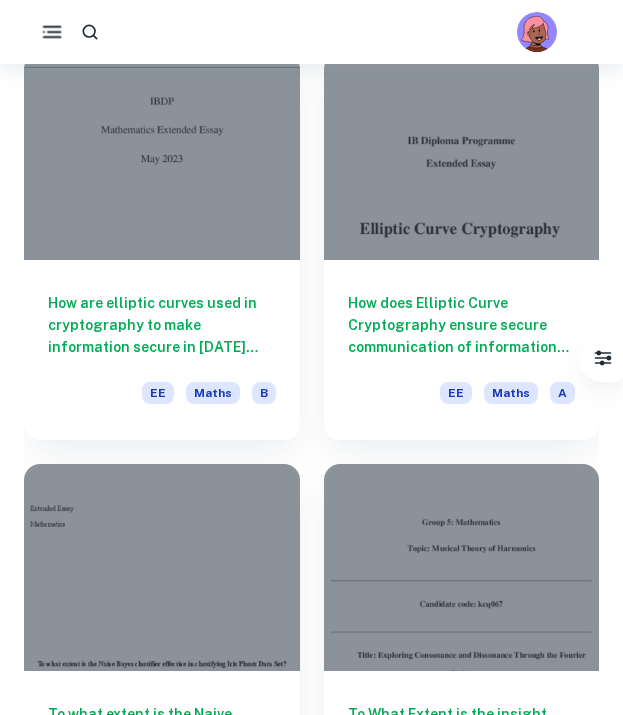 click 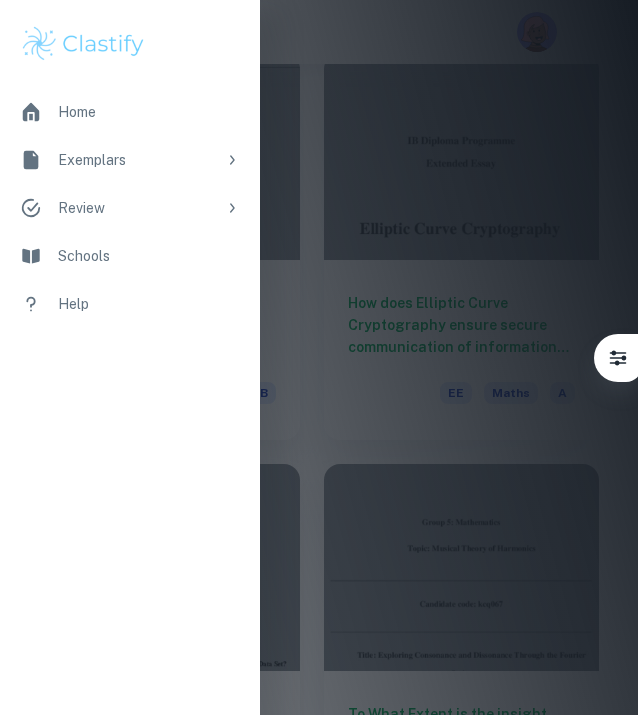 click at bounding box center [319, 357] 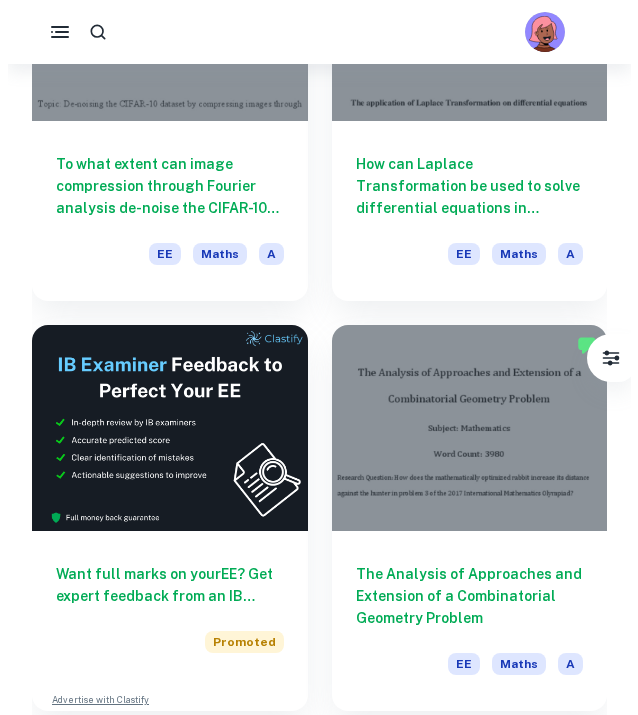 scroll, scrollTop: 0, scrollLeft: 0, axis: both 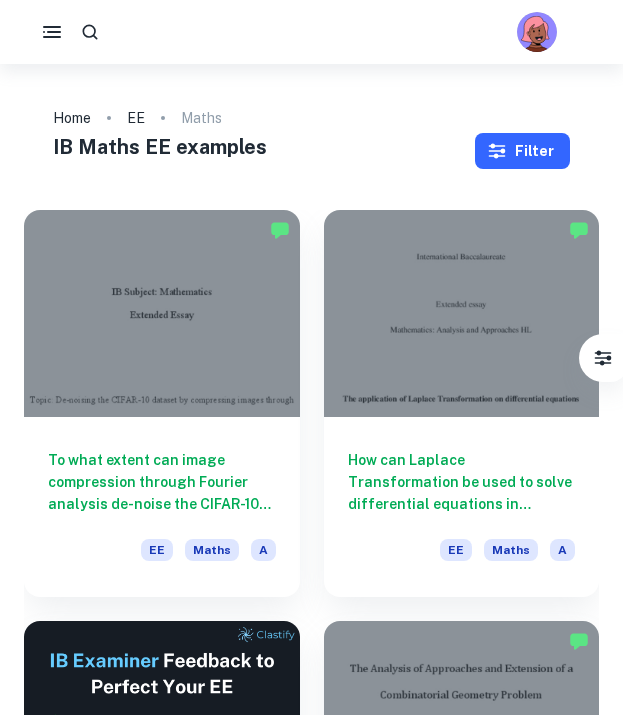click on "Filter" at bounding box center [522, 151] 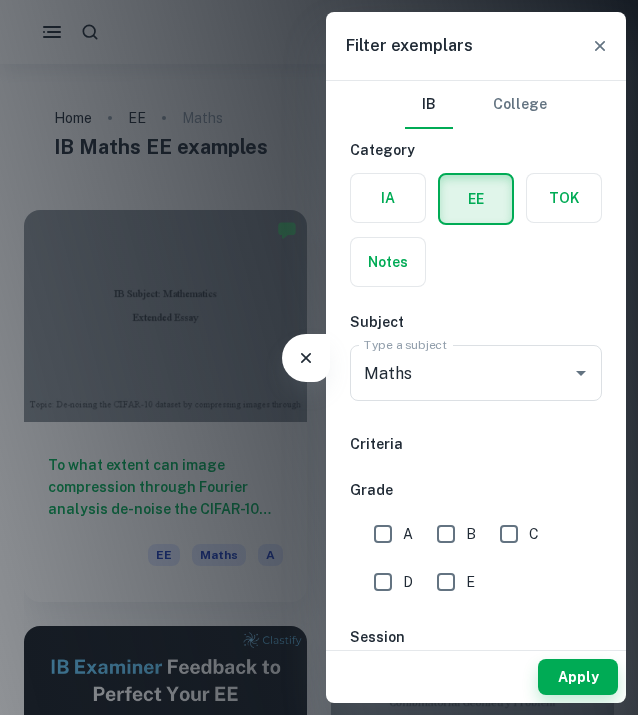 click on "A" at bounding box center (383, 534) 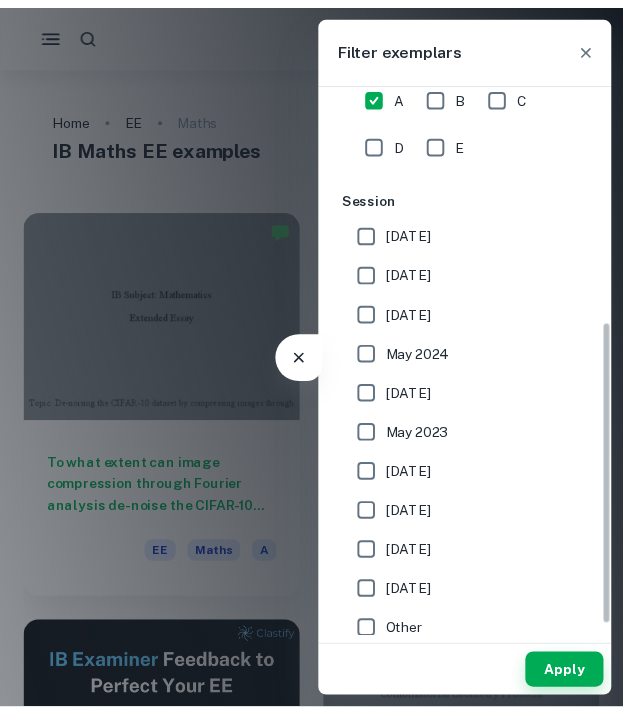 scroll, scrollTop: 449, scrollLeft: 0, axis: vertical 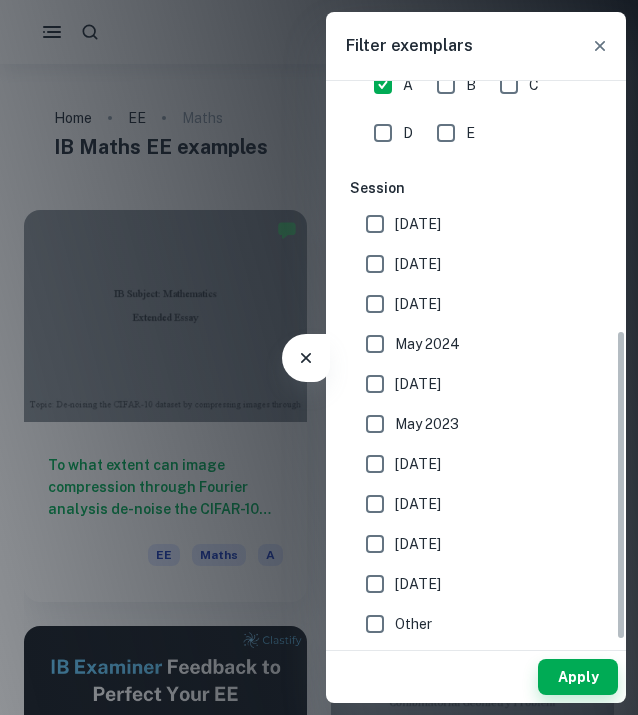 click on "[DATE]" at bounding box center (470, 264) 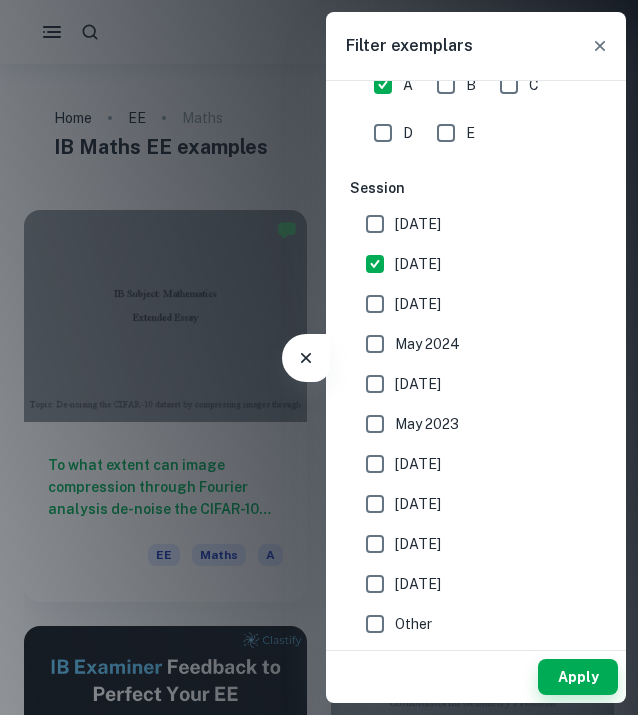 click on "Session" at bounding box center [476, 188] 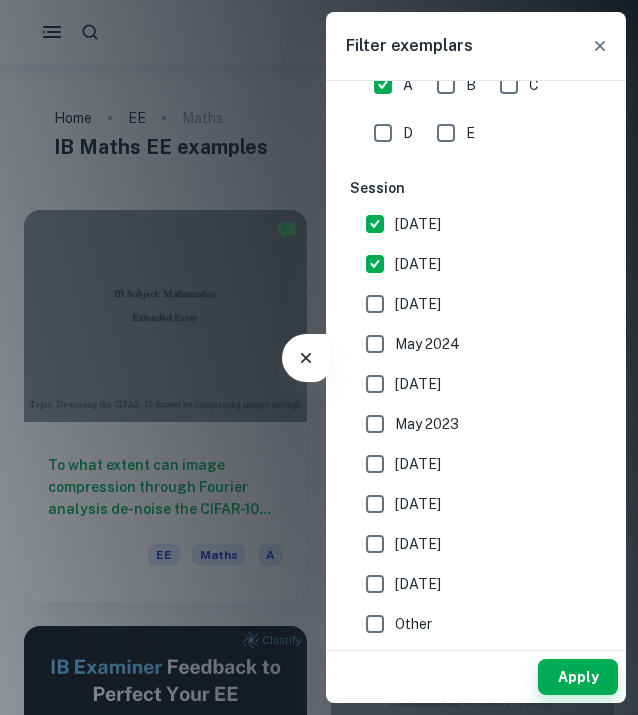 click on "May 2024" at bounding box center (470, 344) 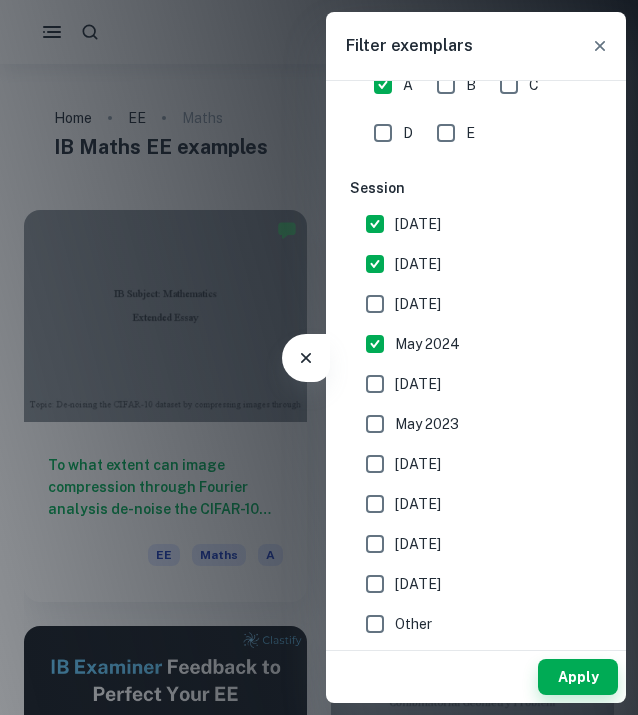 click on "[DATE]" at bounding box center (418, 304) 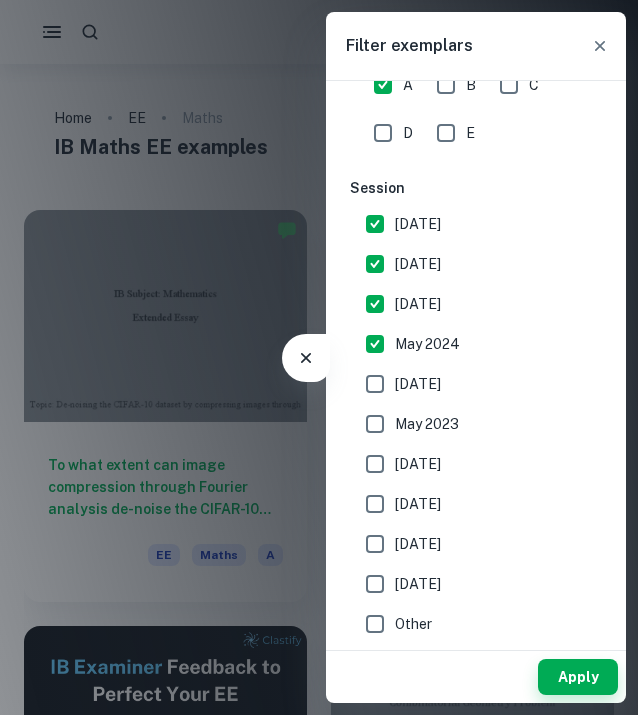 click on "[DATE]" at bounding box center (418, 384) 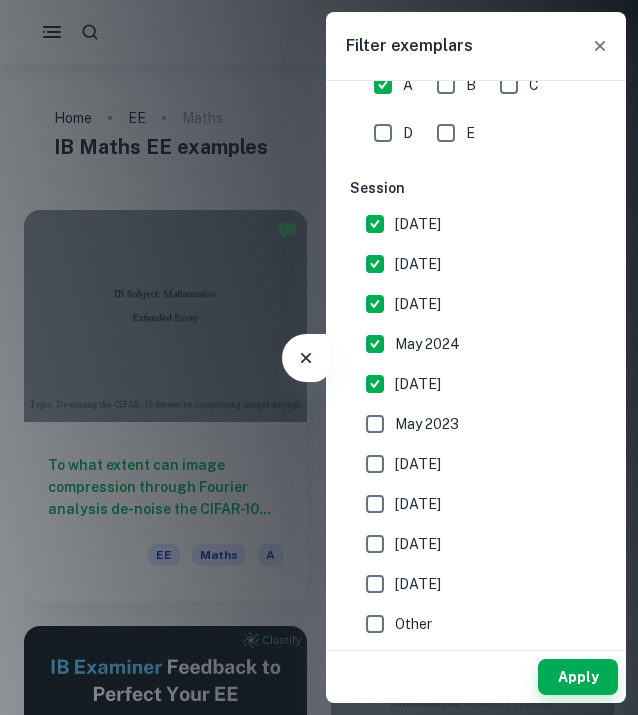 click on "May 2023" at bounding box center [427, 424] 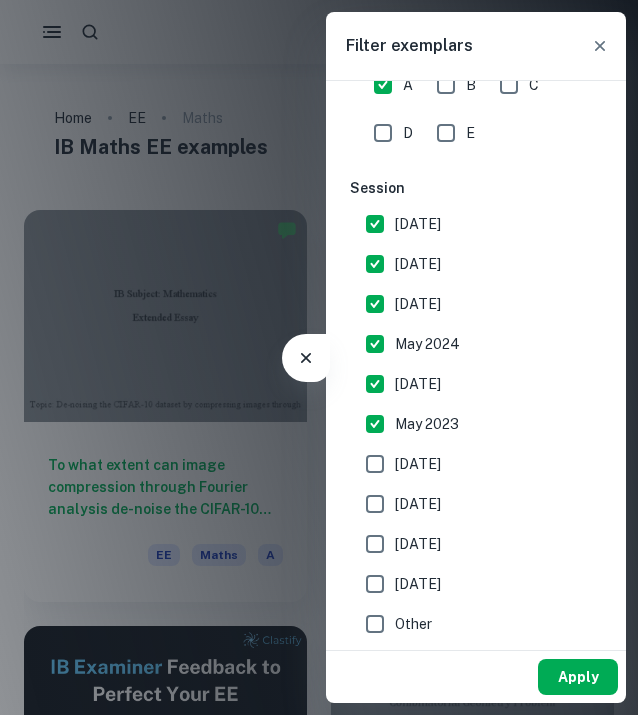 click on "Apply" at bounding box center (578, 677) 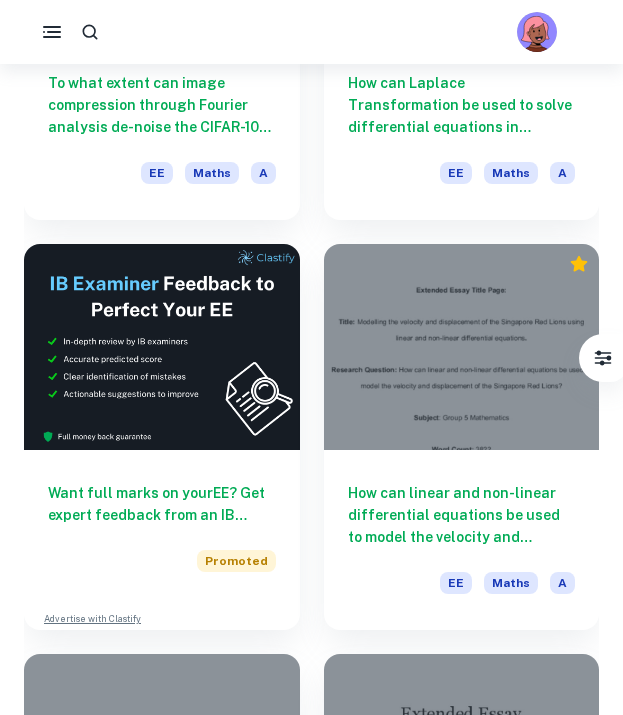 scroll, scrollTop: 382, scrollLeft: 0, axis: vertical 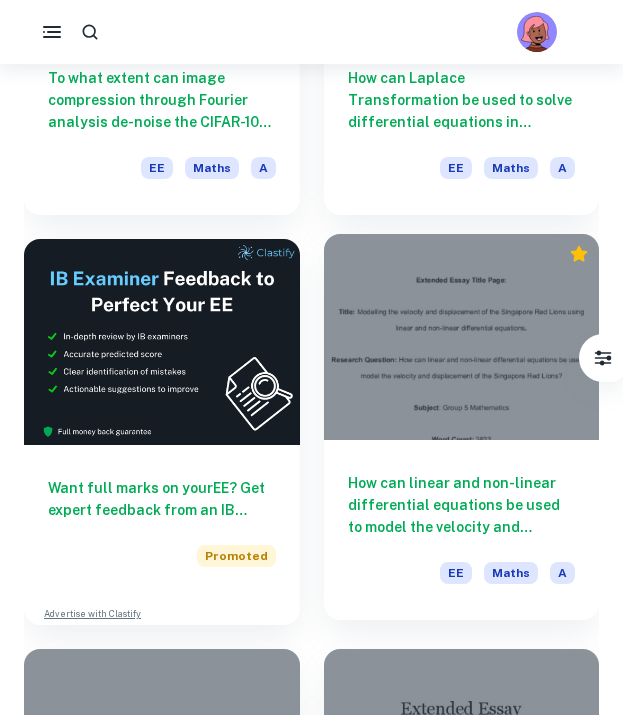 click at bounding box center (462, 337) 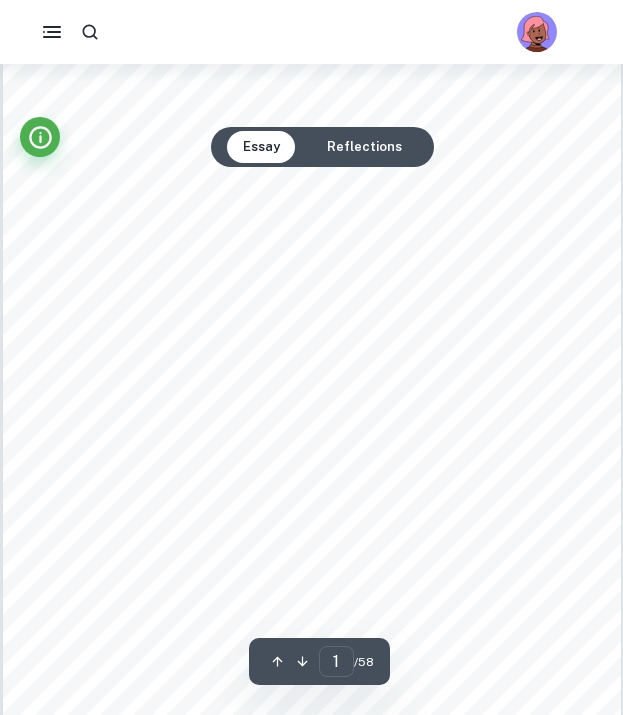 scroll, scrollTop: 1597, scrollLeft: 0, axis: vertical 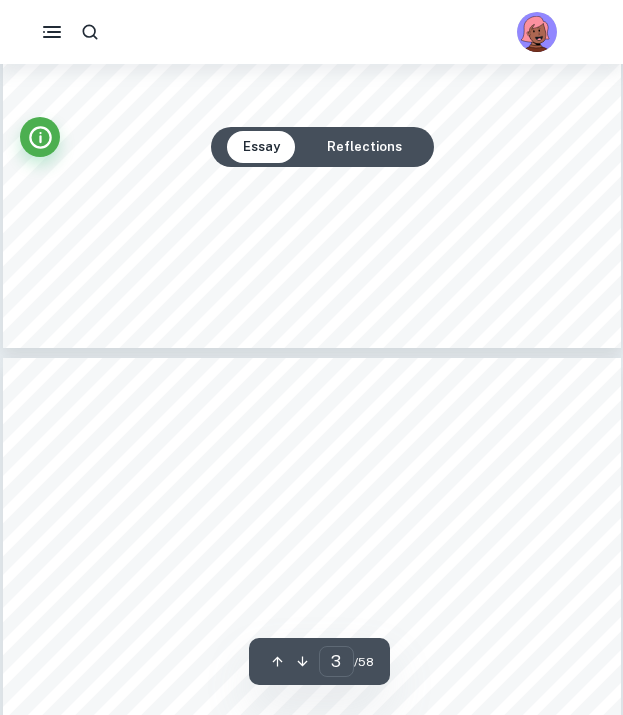 click on "Reflections" at bounding box center (364, 147) 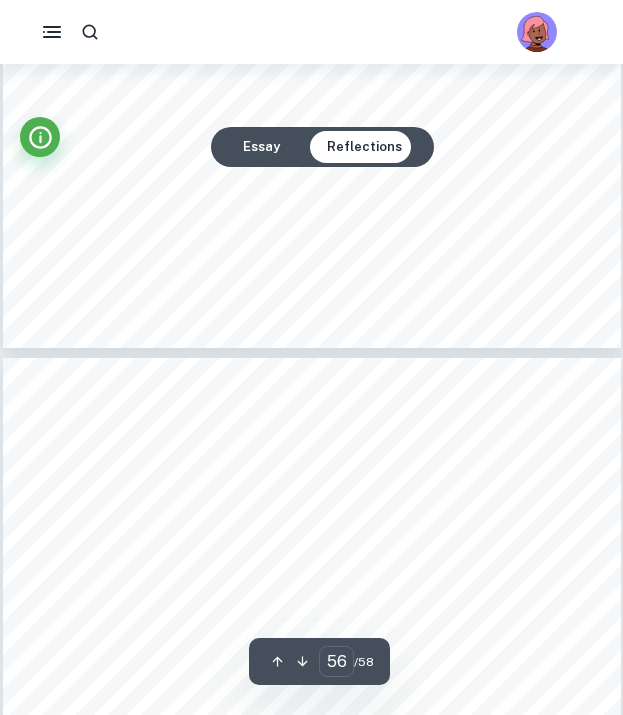 scroll, scrollTop: 48735, scrollLeft: 0, axis: vertical 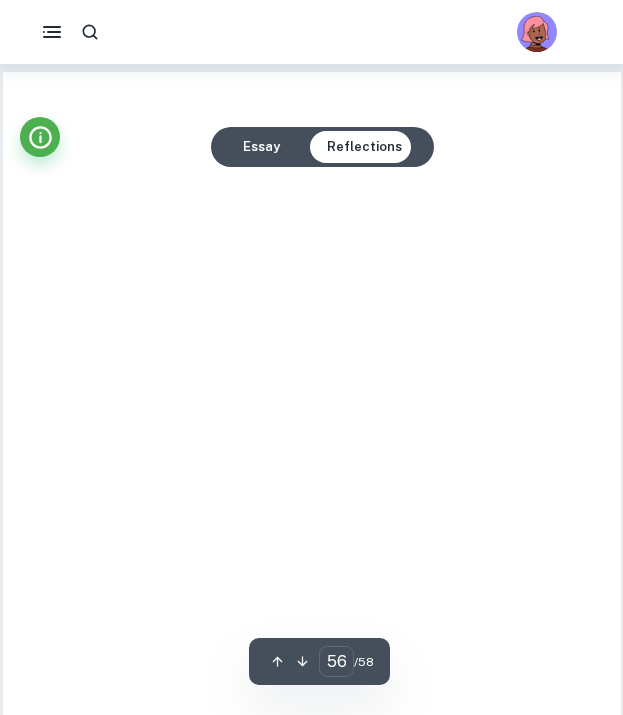 click at bounding box center (312, 508) 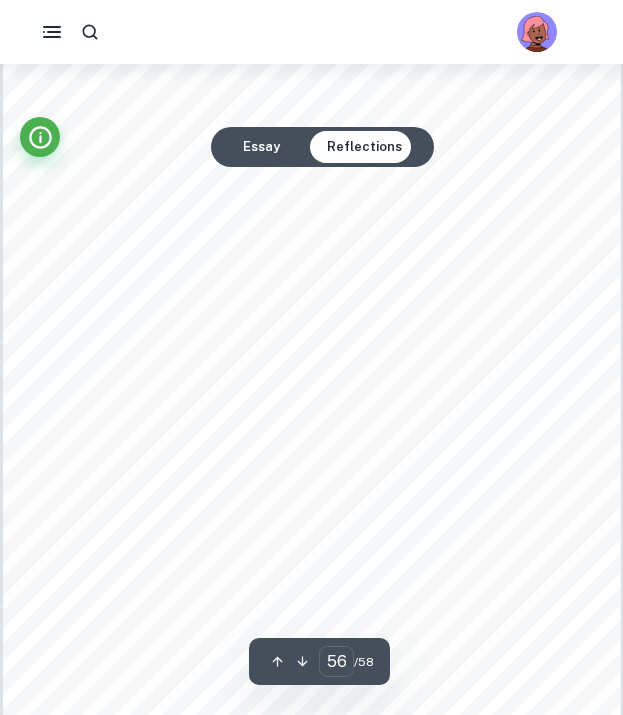 scroll, scrollTop: 48957, scrollLeft: 0, axis: vertical 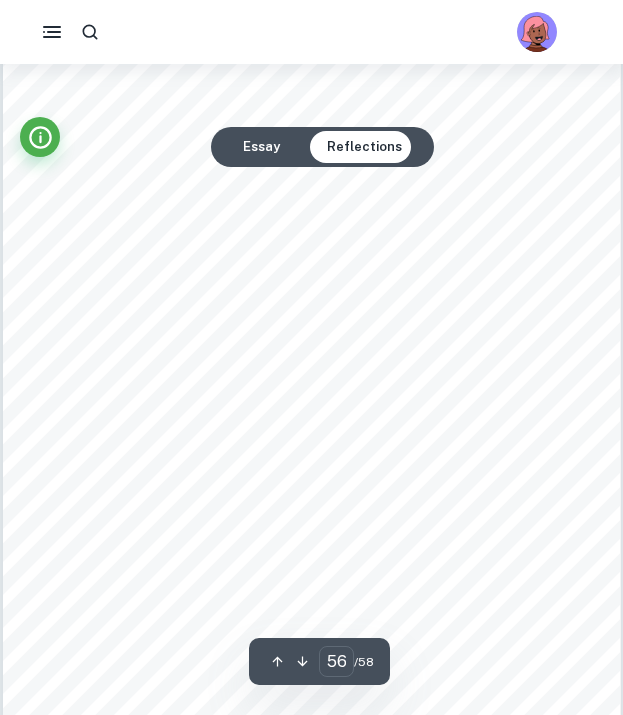 click on "real-life applications. Whilst researching for real-life applications, I came across the Parachute Problem, wherein differential" at bounding box center (310, 279) 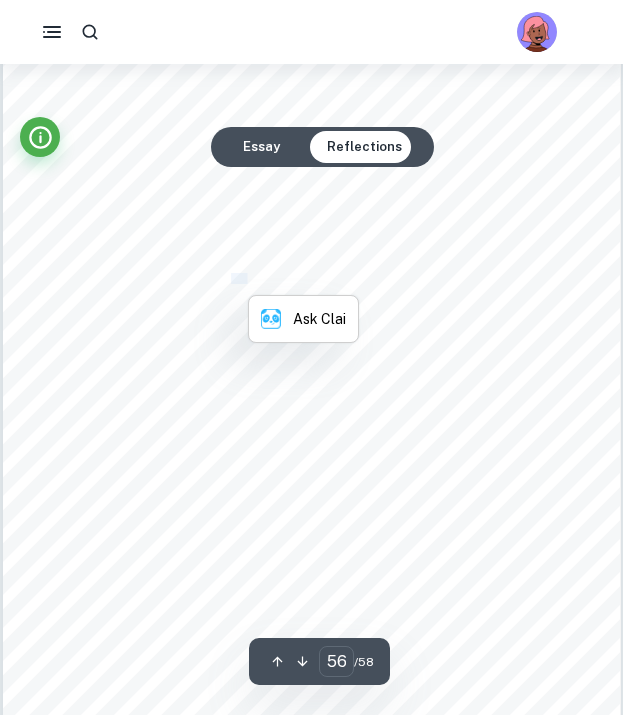 click on "real-life applications. Whilst researching for real-life applications, I came across the Parachute Problem, wherein differential" at bounding box center (310, 279) 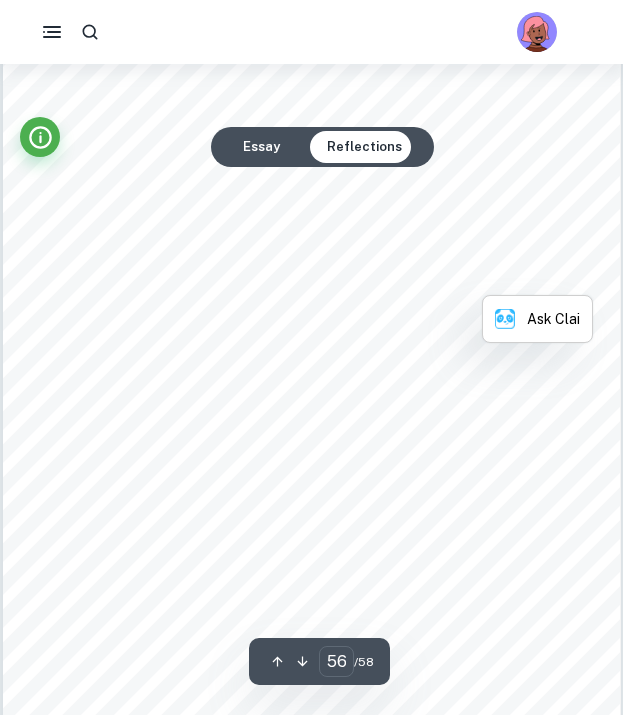 click on "Whilst choosing my research question, I decided to first narrow down the scope to differential equations. This was because" at bounding box center [309, 256] 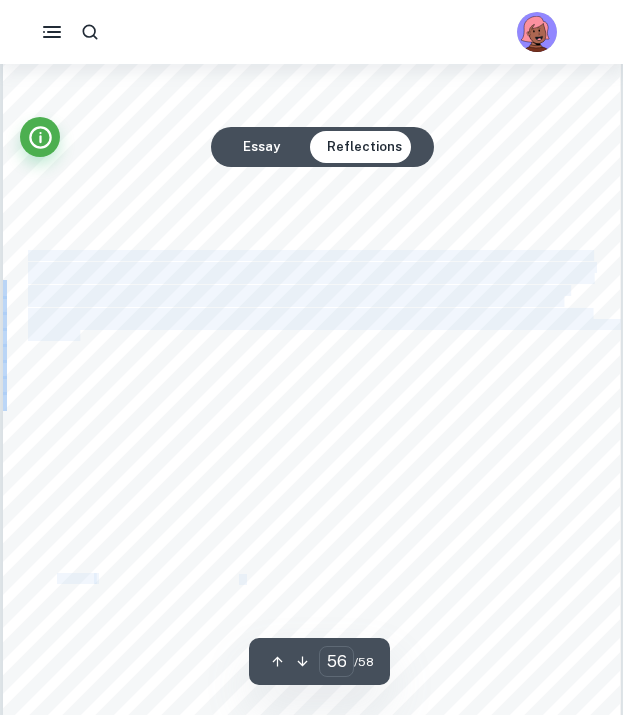 drag, startPoint x: 30, startPoint y: 252, endPoint x: 91, endPoint y: 342, distance: 108.72442 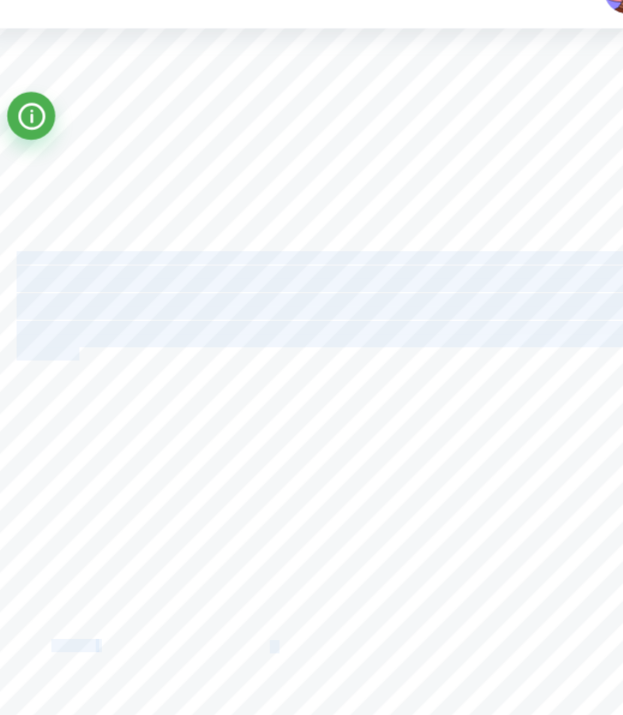 click on "© International Baccalaureate Organization   2016 International Baccalaureate® | Baccalauréat International® | Bachillerato Internacional® PDF forms are not compatible with the Google Chrome PDF viewer plug-in. Chrome users should save the form, then reopen and complete with Adobe reader. EE/RPPF For use from May/[DATE] Page 1 / 3 Candidate personal code: Extended essay - Reflections on planning and progress form Candidate:   This form is to be completed by the candidate during the course and completion of their EE. This document records reflections on your planning and progress, and the nature of your discussions with your supervisor. You must undertake three formal reflection sessions with your supervisor: The first formal reflection session should focus on your initial ideas and how you plan to undertake your research; the interim reflection session is once a significant amount of your research more than 500 words. EE for assessment under Criterion [PERSON_NAME]   Supervisor:     . Candidate comments: :" at bounding box center [312, 287] 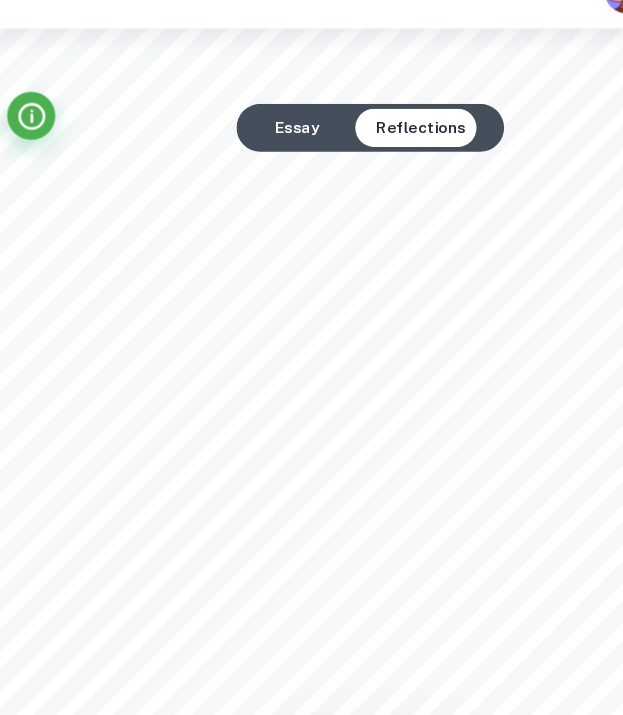 click on "Whilst choosing my research question, I decided to first narrow down the scope to differential equations. This was because" at bounding box center [309, 256] 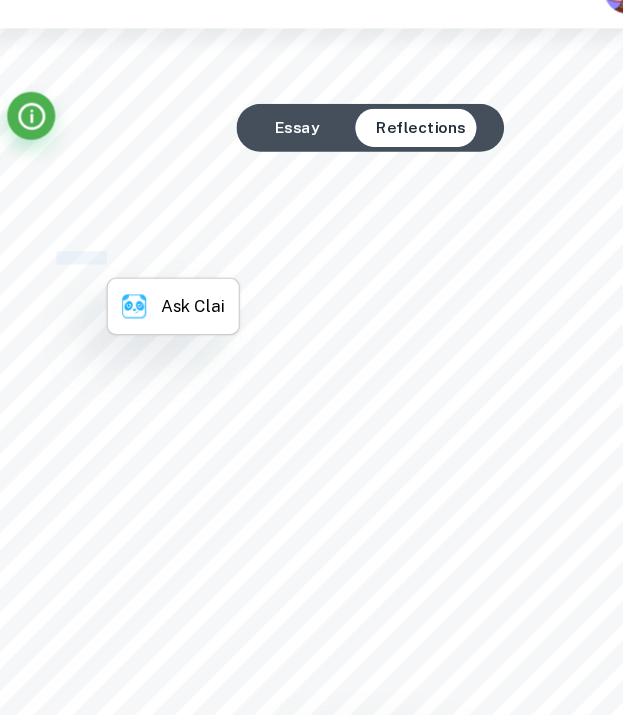 click on "Whilst choosing my research question, I decided to first narrow down the scope to differential equations. This was because" at bounding box center (309, 256) 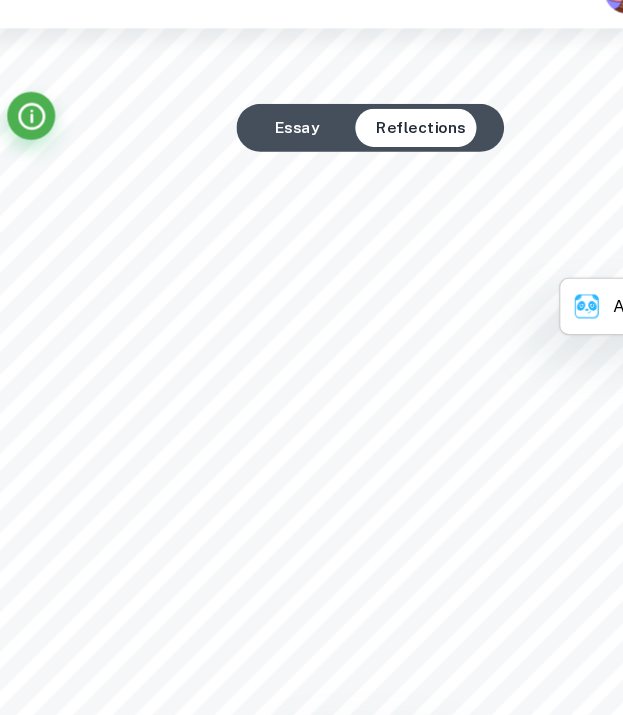 click on "Whilst choosing my research question, I decided to first narrow down the scope to differential equations. This was because" at bounding box center [309, 256] 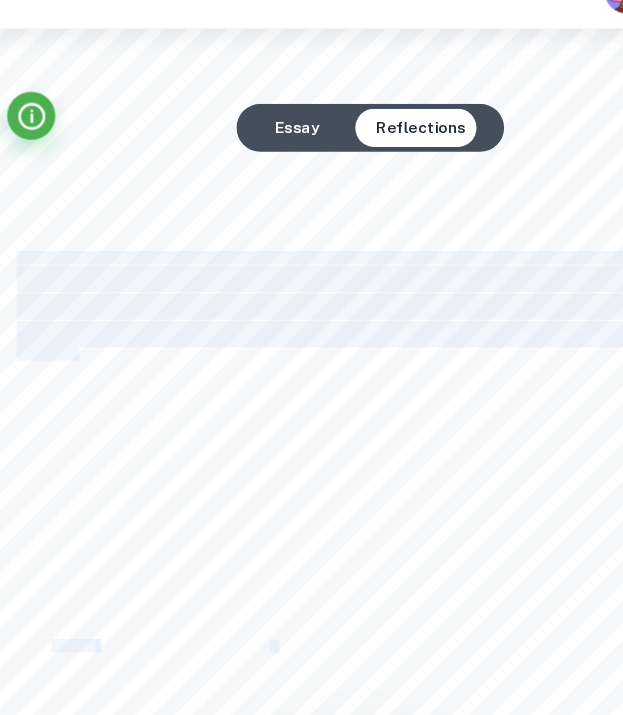 drag, startPoint x: 31, startPoint y: 255, endPoint x: 93, endPoint y: 341, distance: 106.01887 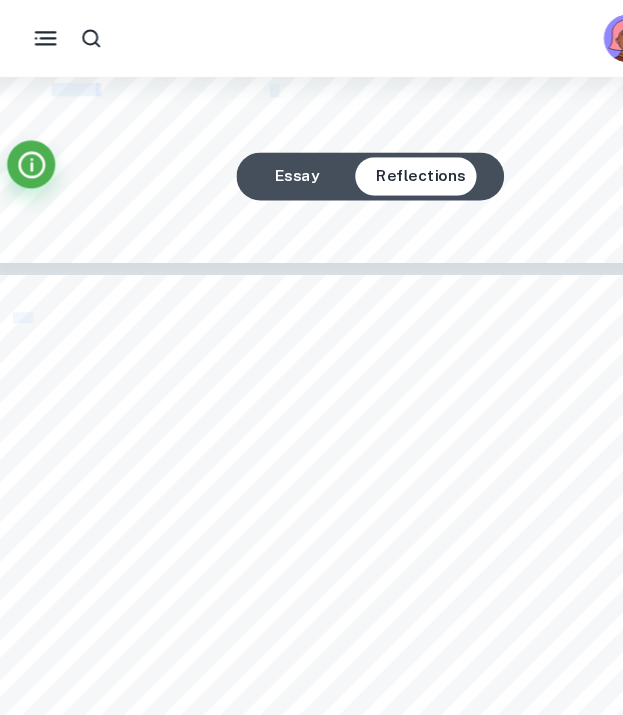 type on "56" 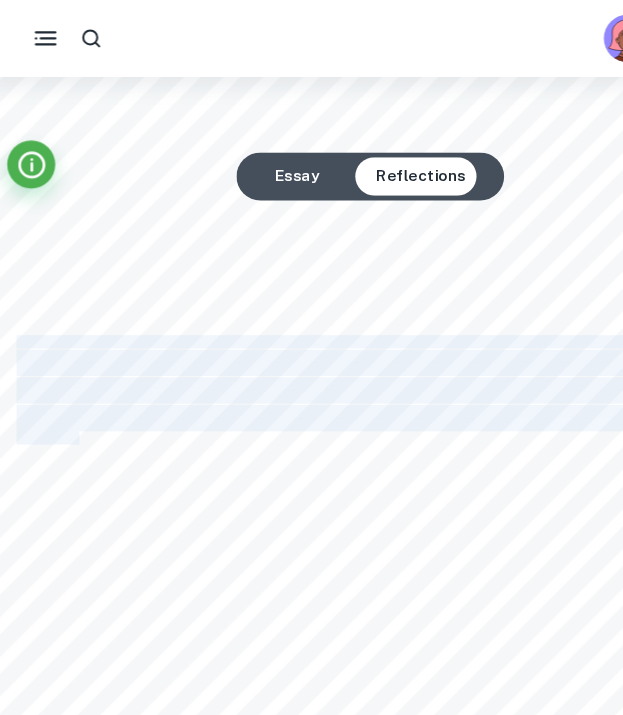 scroll, scrollTop: 48892, scrollLeft: 0, axis: vertical 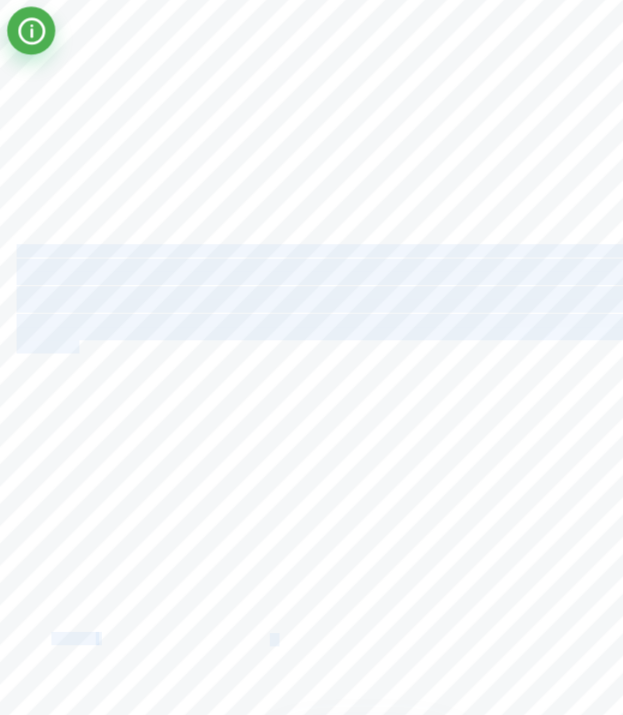 click on "© International Baccalaureate Organization   2016 International Baccalaureate® | Baccalauréat International® | Bachillerato Internacional® PDF forms are not compatible with the Google Chrome PDF viewer plug-in. Chrome users should save the form, then reopen and complete with Adobe reader. EE/RPPF For use from May/[DATE] Page 1 / 3 Candidate personal code: Extended essay - Reflections on planning and progress form Candidate:   This form is to be completed by the candidate during the course and completion of their EE. This document records reflections on your planning and progress, and the nature of your discussions with your supervisor. You must undertake three formal reflection sessions with your supervisor: The first formal reflection session should focus on your initial ideas and how you plan to undertake your research; the interim reflection session is once a significant amount of your research more than 500 words. EE for assessment under Criterion [PERSON_NAME]   Supervisor:     . Candidate comments: :" at bounding box center [312, 352] 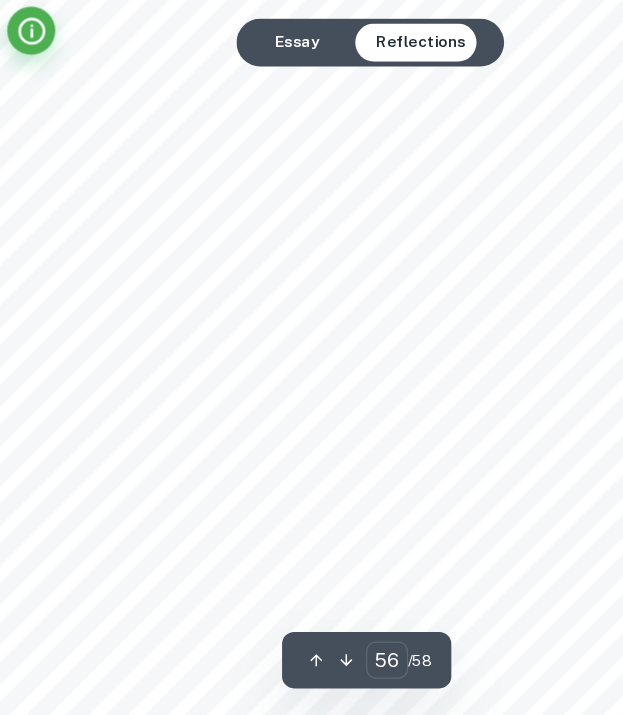 click on "model, the Red Lions could optimize their jump height and parachute deployment altitude. It also occurred to me that given" at bounding box center [309, 379] 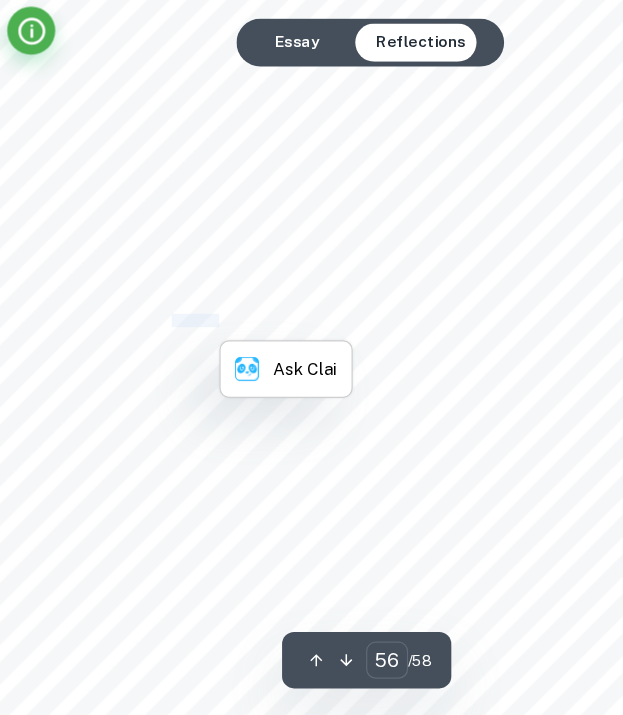 click on "Whilst choosing my research question, I decided to first narrow down the scope to differential equations. This was because" at bounding box center (309, 321) 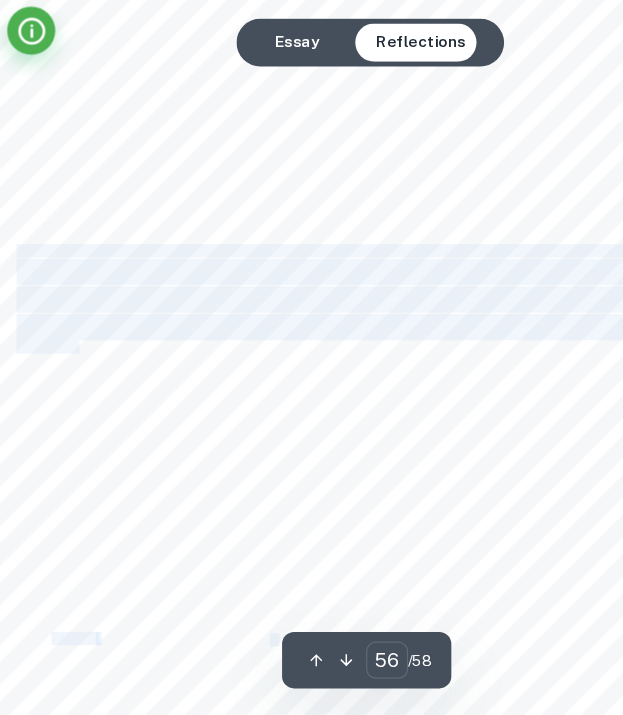 drag, startPoint x: 30, startPoint y: 319, endPoint x: 95, endPoint y: 407, distance: 109.40292 